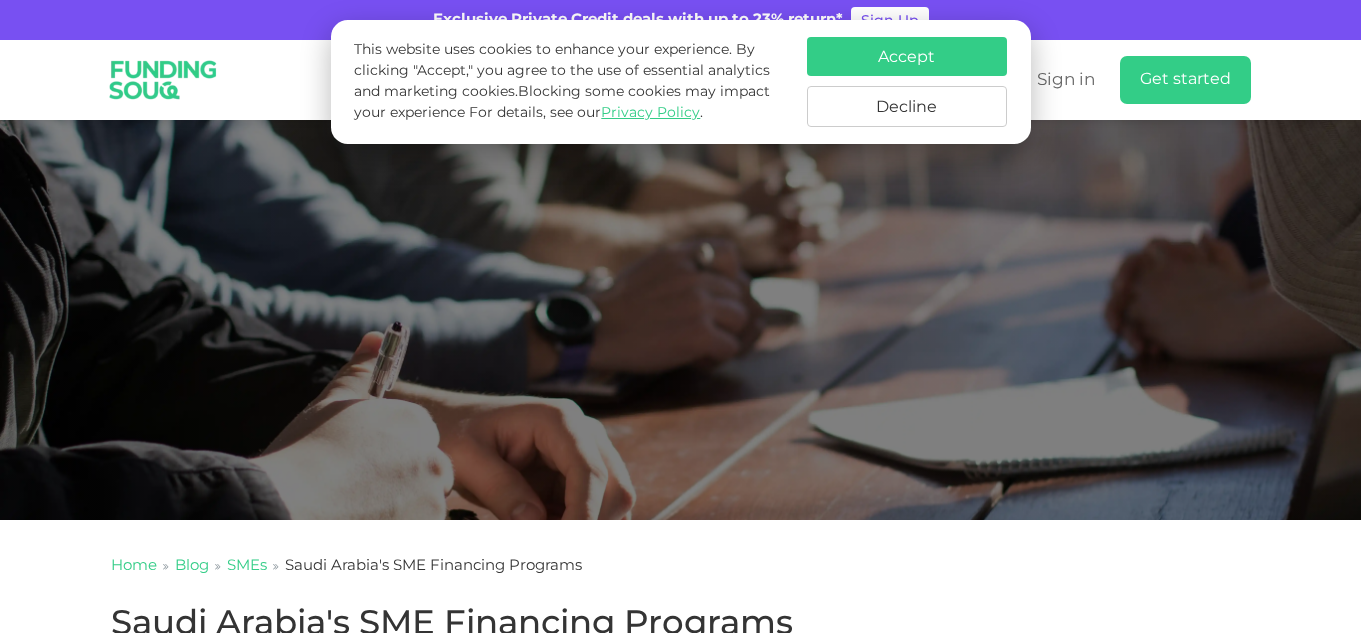 scroll, scrollTop: 0, scrollLeft: 0, axis: both 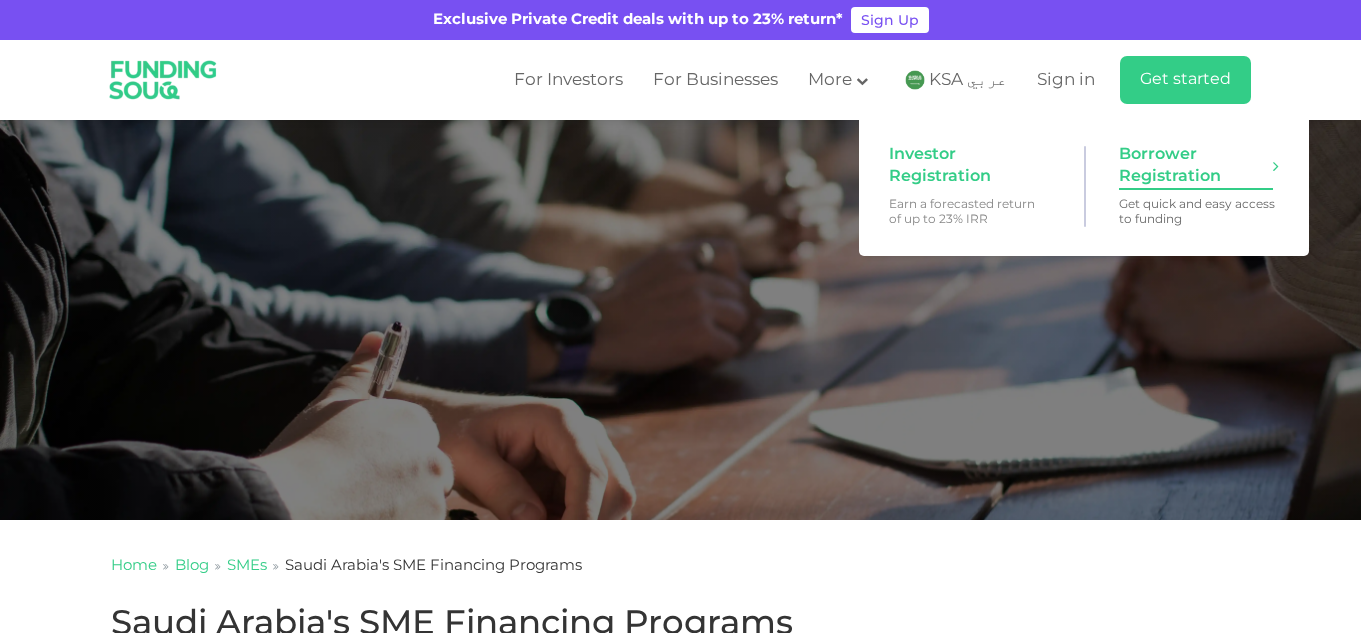 click on "Borrower Registration" at bounding box center [1196, 166] 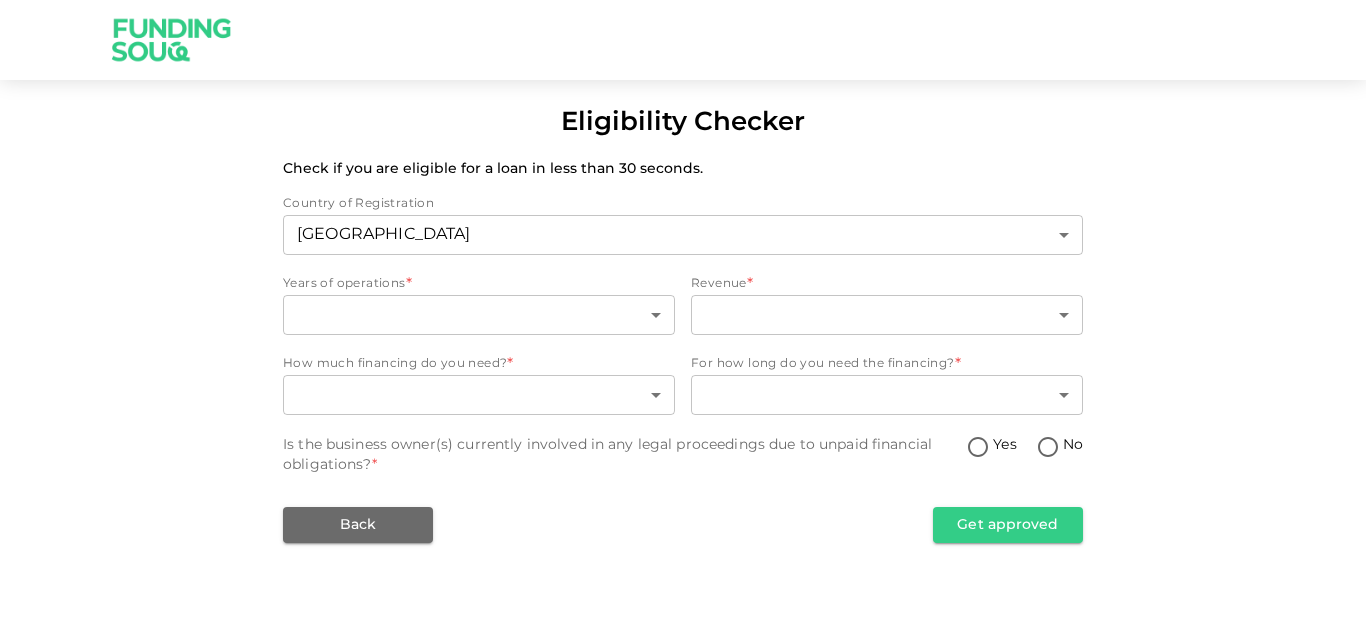 scroll, scrollTop: 0, scrollLeft: 0, axis: both 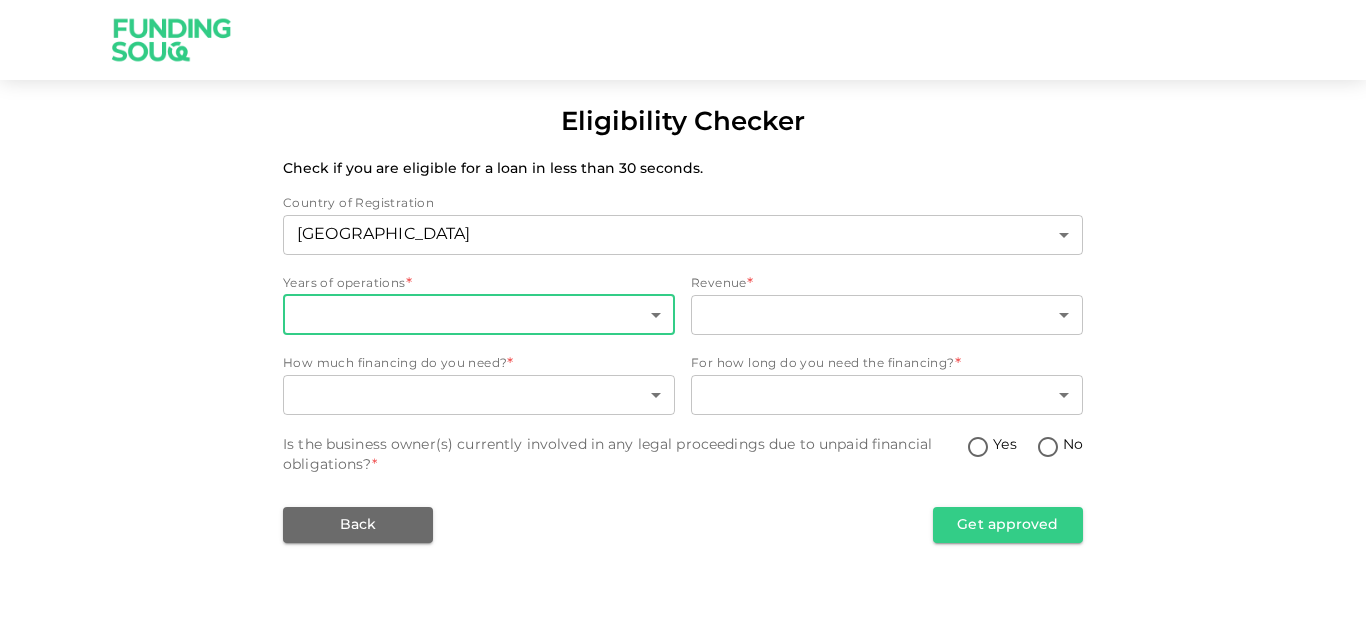 click on "Eligibility Checker Check if you are eligible for a loan in less than 30 seconds.   Country of Registration Saudi Arabia 2 ​   Years of operations * ​ ​   Revenue * ​ ​   How much financing do you need? * ​ ​   For how long do you need the financing? * ​ ​ Is the business owner(s) currently involved in any legal proceedings due to unpaid financial obligations? * Yes No Back Get approved" at bounding box center [683, 316] 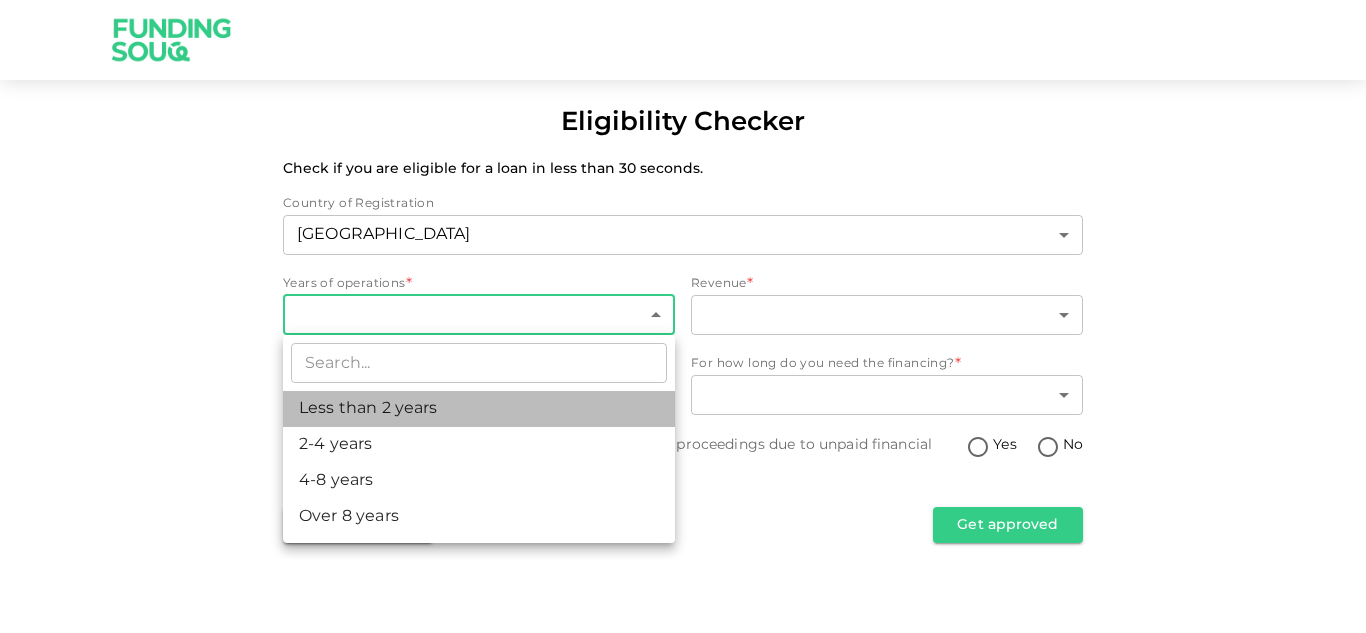 click on "Less than 2 years" at bounding box center (479, 409) 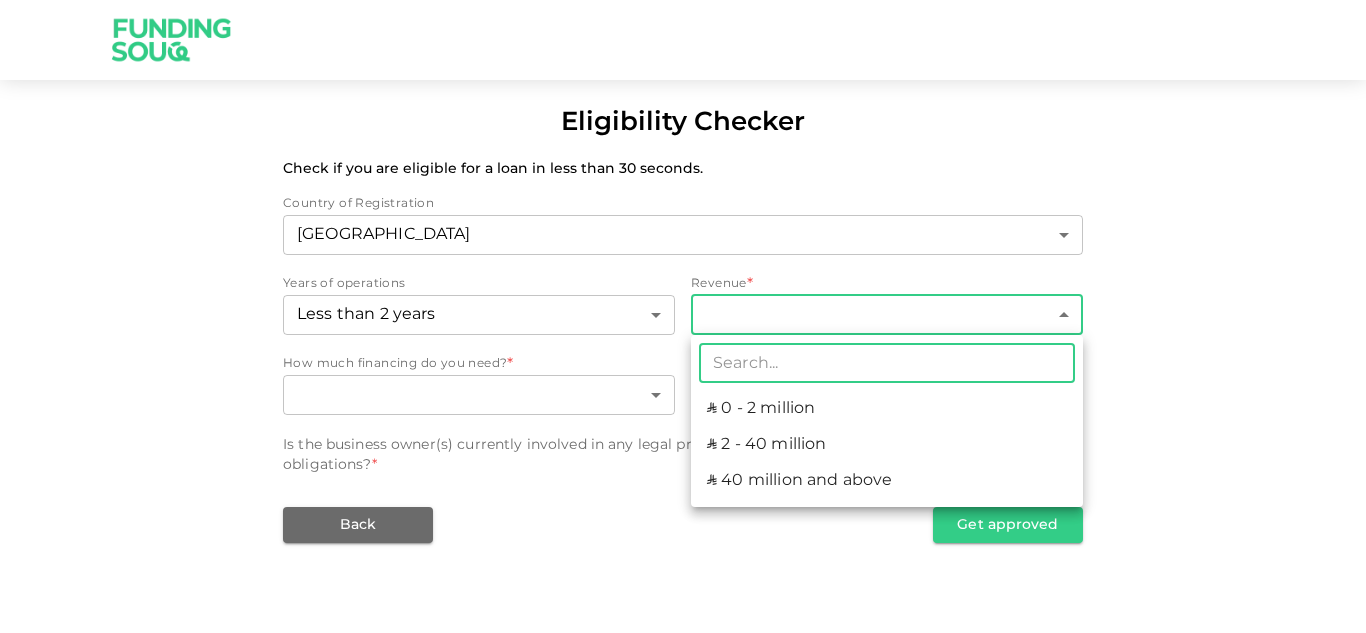 click on "Eligibility Checker Check if you are eligible for a loan in less than 30 seconds.   Country of Registration Saudi Arabia 2 ​   Years of operations Less than 2 years 1 ​   Revenue * ​ ​   How much financing do you need? * ​ ​   For how long do you need the financing? * ​ ​ Is the business owner(s) currently involved in any legal proceedings due to unpaid financial obligations? * Yes No Back Get approved
​ ʢ 0 - 2 million ʢ 2 - 40 million ʢ 40 million and above" at bounding box center [683, 316] 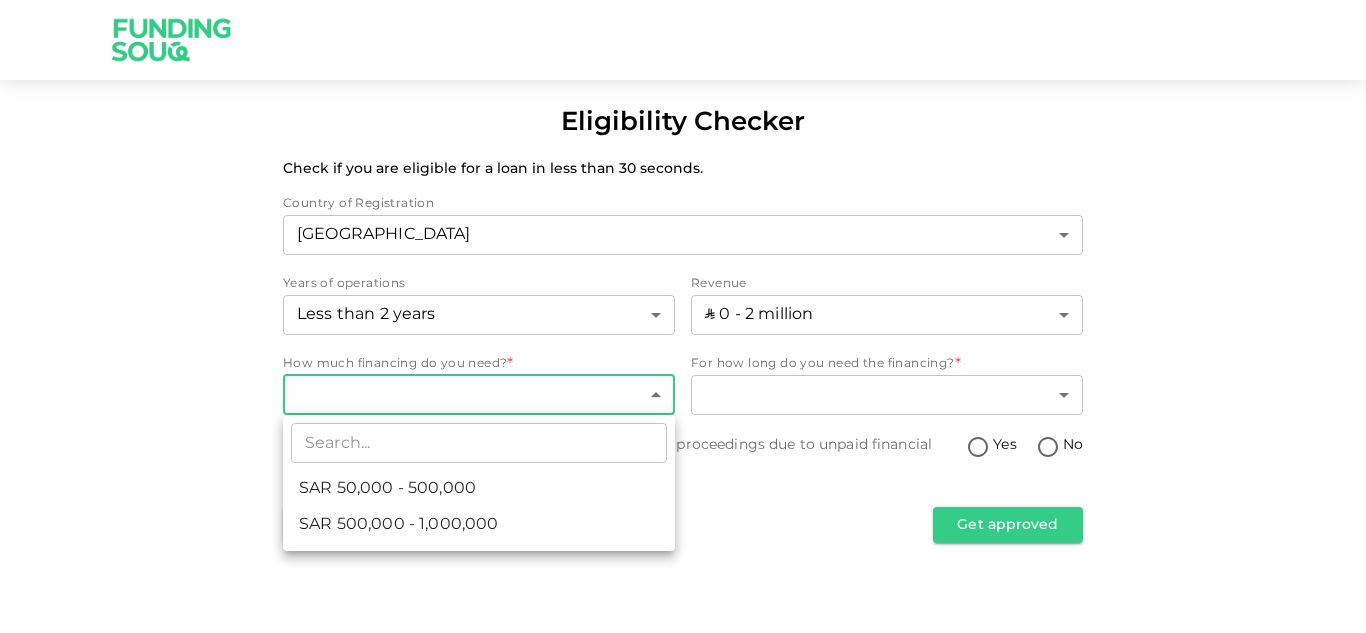 click on "Eligibility Checker Check if you are eligible for a loan in less than 30 seconds.   Country of Registration Saudi Arabia 2 ​   Years of operations Less than 2 years 1 ​   Revenue ʢ 0 - 2 million 1 ​   How much financing do you need? * ​ ​   For how long do you need the financing? * ​ ​ Is the business owner(s) currently involved in any legal proceedings due to unpaid financial obligations? * Yes No Back Get approved
​ SAR 50,000 - 500,000 SAR 500,000 - 1,000,000" at bounding box center (683, 316) 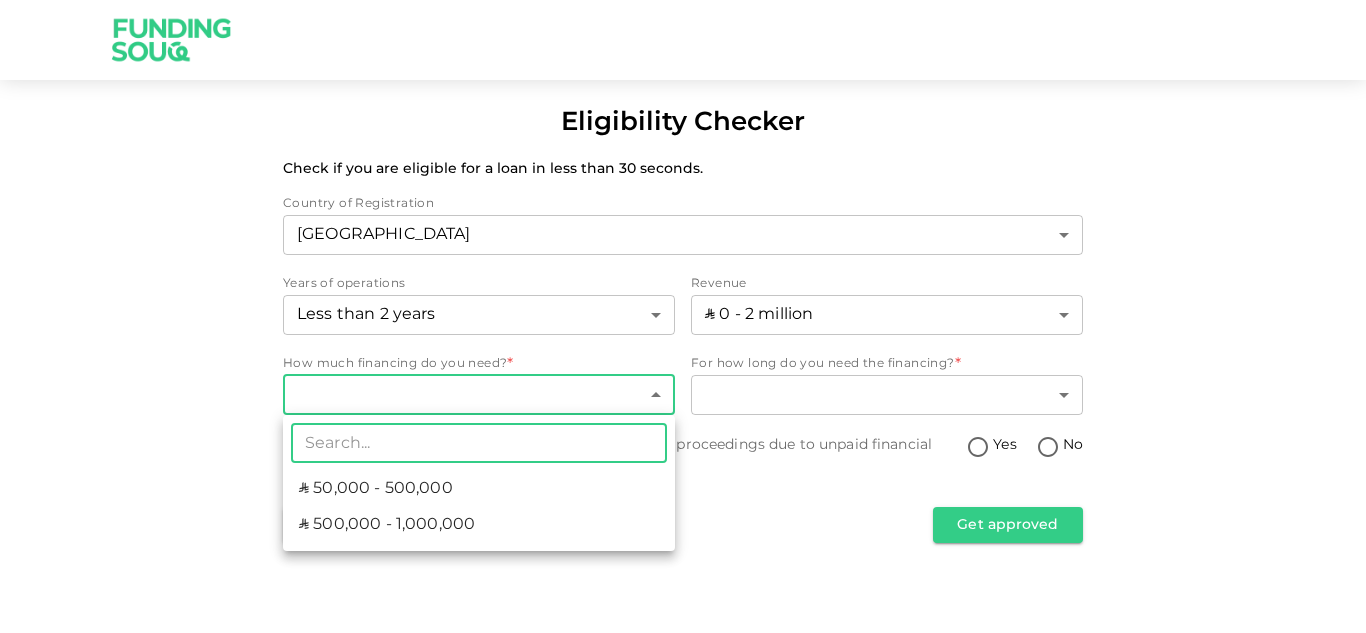 click on "ʢ 500,000 - 1,000,000" at bounding box center (387, 525) 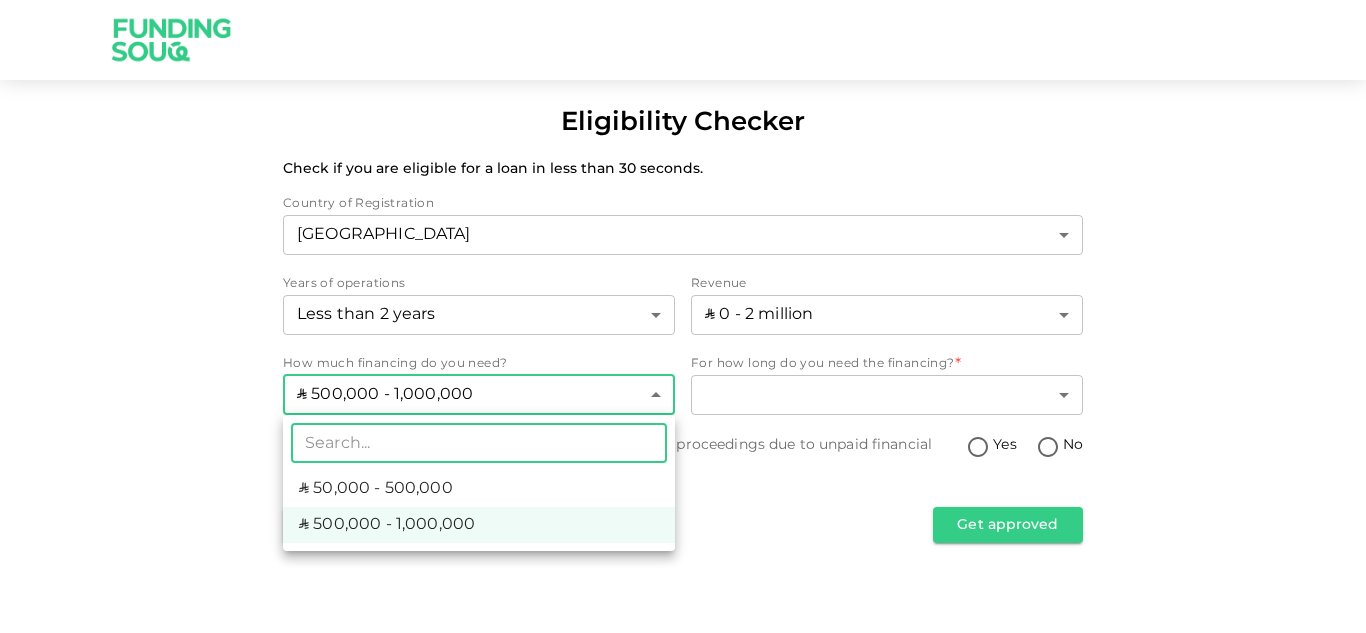 click on "Eligibility Checker Check if you are eligible for a loan in less than 30 seconds.   Country of Registration Saudi Arabia 2 ​   Years of operations Less than 2 years 1 ​   Revenue ʢ 0 - 2 million 1 ​   How much financing do you need? ʢ 500,000 - 1,000,000 2 ​   For how long do you need the financing? * ​ ​ Is the business owner(s) currently involved in any legal proceedings due to unpaid financial obligations? * Yes No Back Get approved
​ ʢ 50,000 - 500,000 ʢ 500,000 - 1,000,000" at bounding box center [683, 316] 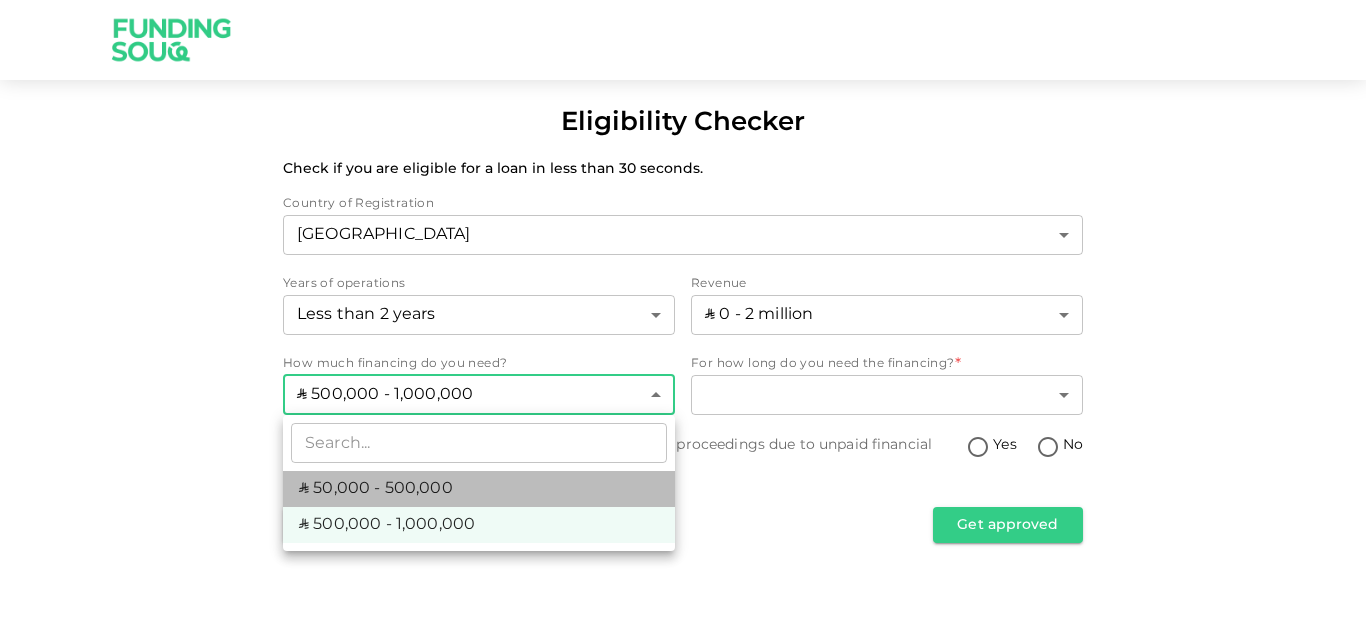 click on "ʢ 50,000 - 500,000" at bounding box center (376, 489) 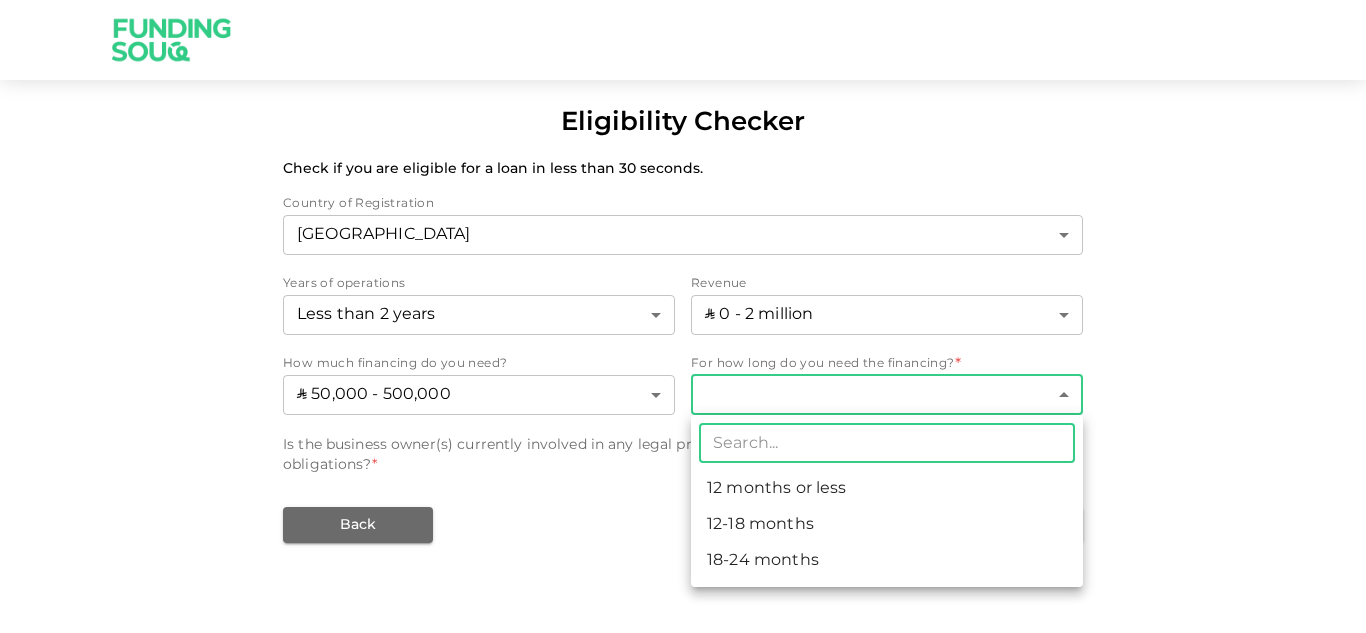 click on "Eligibility Checker Check if you are eligible for a loan in less than 30 seconds.   Country of Registration Saudi Arabia 2 ​   Years of operations Less than 2 years 1 ​   Revenue ʢ 0 - 2 million 1 ​   How much financing do you need? ʢ 50,000 - 500,000 1 ​   For how long do you need the financing? * ​ ​ Is the business owner(s) currently involved in any legal proceedings due to unpaid financial obligations? * Yes No Back Get approved
​ 12 months or less  12-18 months 18-24 months" at bounding box center (683, 316) 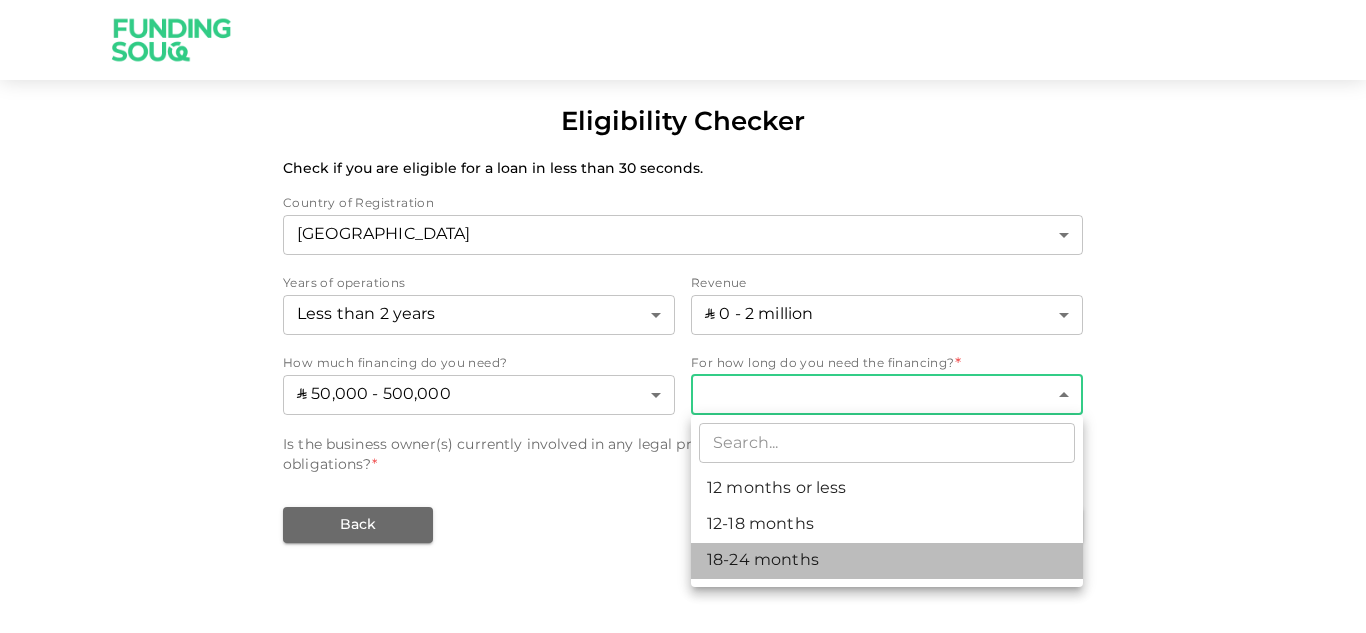 click on "18-24 months" at bounding box center [887, 561] 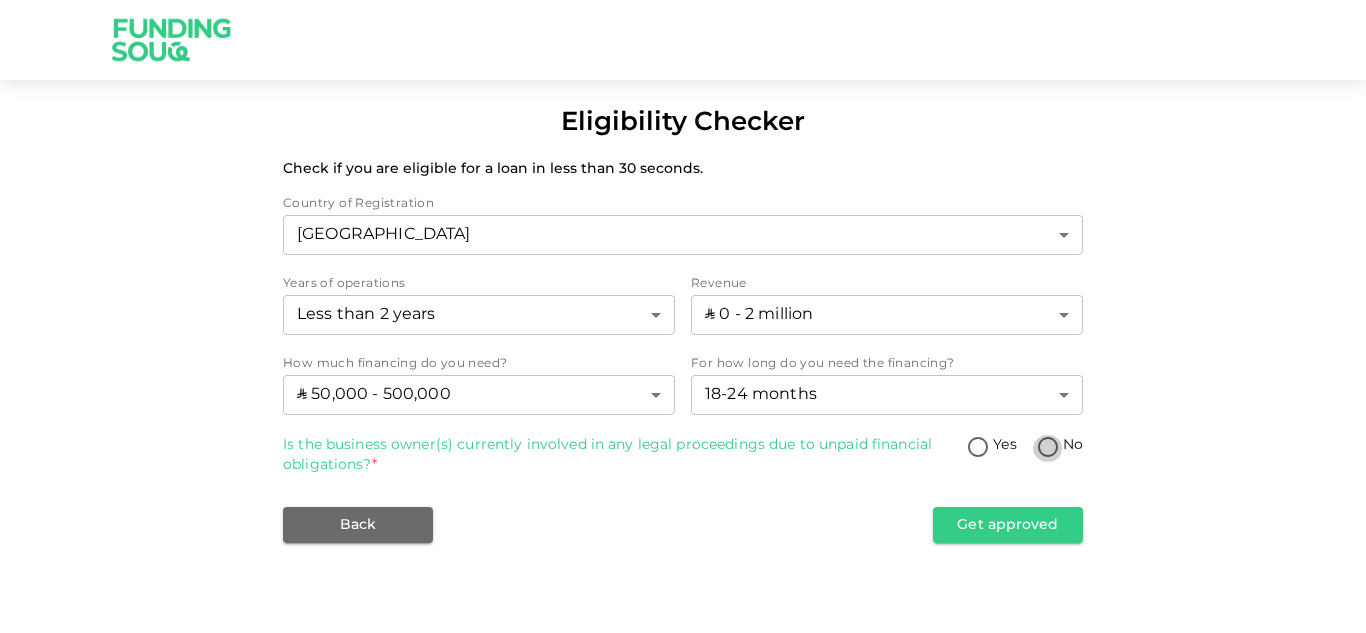 click on "No" at bounding box center (1048, 448) 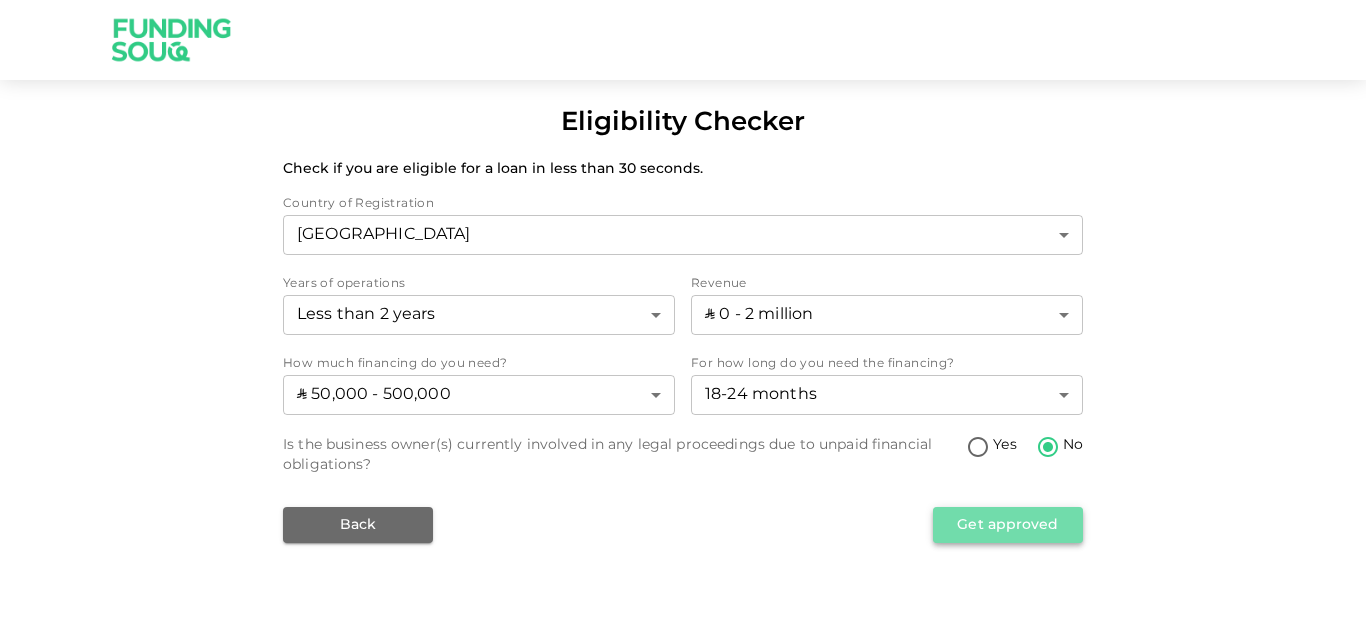 click on "Get approved" at bounding box center [1008, 525] 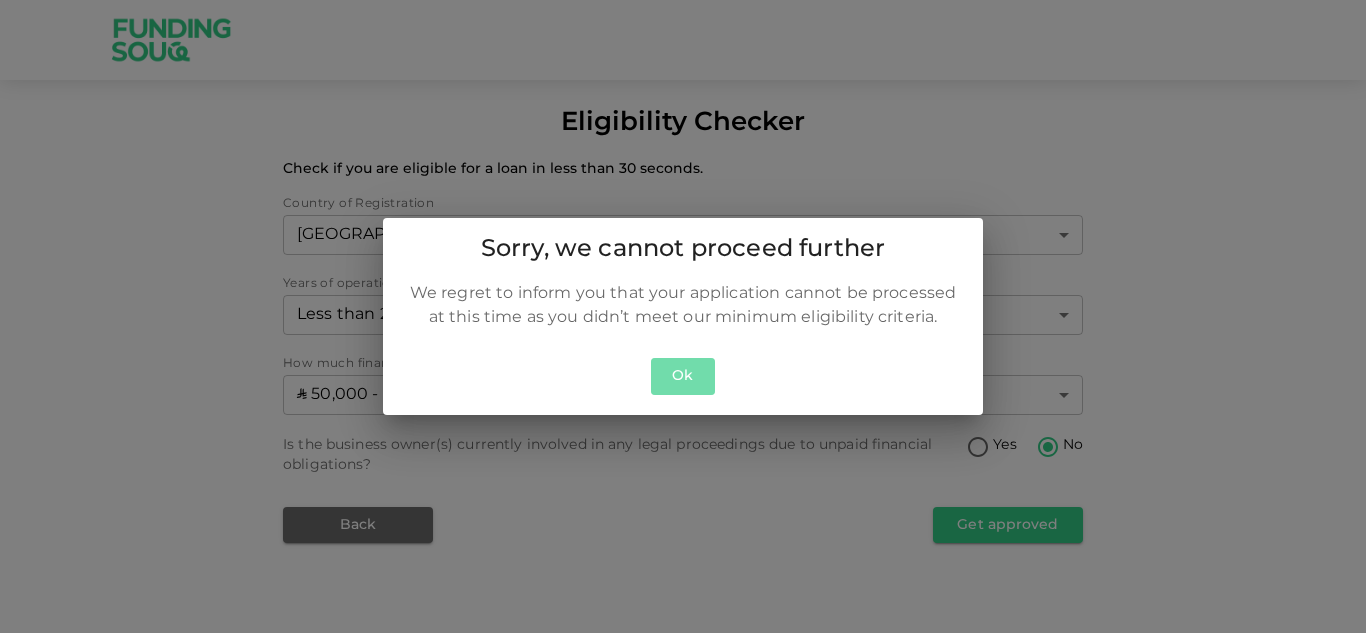 click on "Ok" at bounding box center (683, 376) 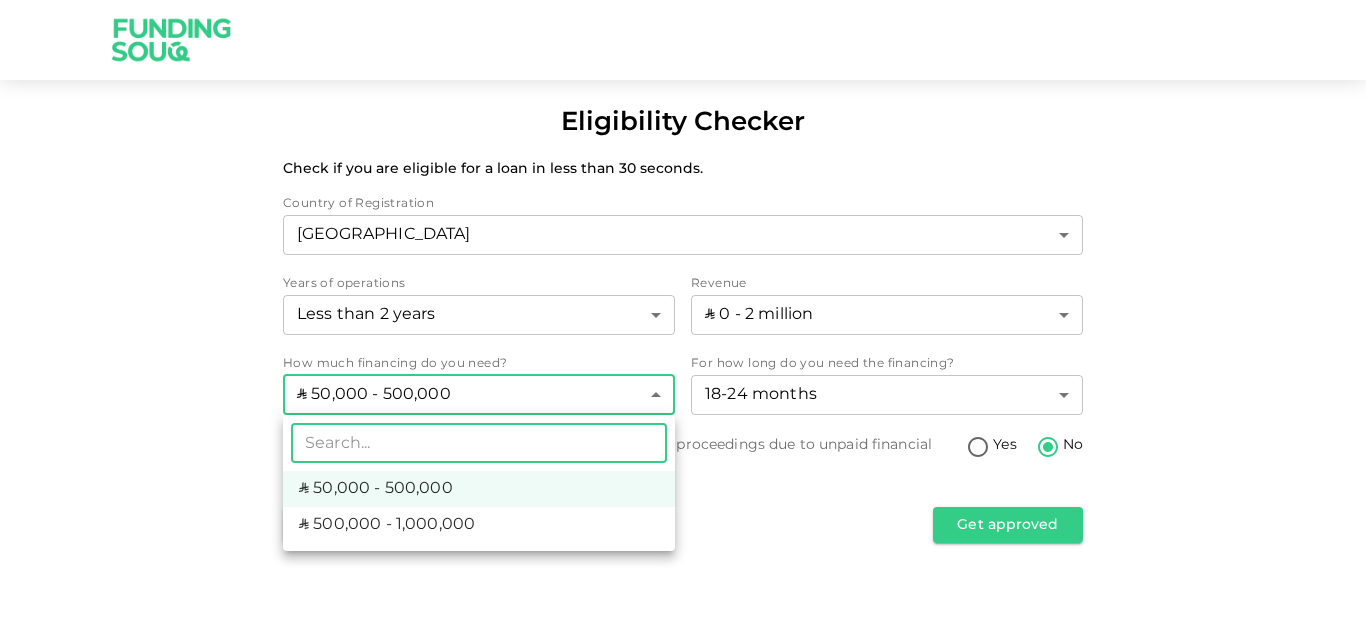 click on "Eligibility Checker Check if you are eligible for a loan in less than 30 seconds.   Country of Registration Saudi Arabia 2 ​   Years of operations Less than 2 years 1 ​   Revenue ʢ 0 - 2 million 1 ​   How much financing do you need? ʢ 50,000 - 500,000 1 ​   For how long do you need the financing? 18-24 months 3 ​ Is the business owner(s) currently involved in any legal proceedings due to unpaid financial obligations? Yes No Back Get approved
​ ʢ 50,000 - 500,000 ʢ 500,000 - 1,000,000" at bounding box center [683, 316] 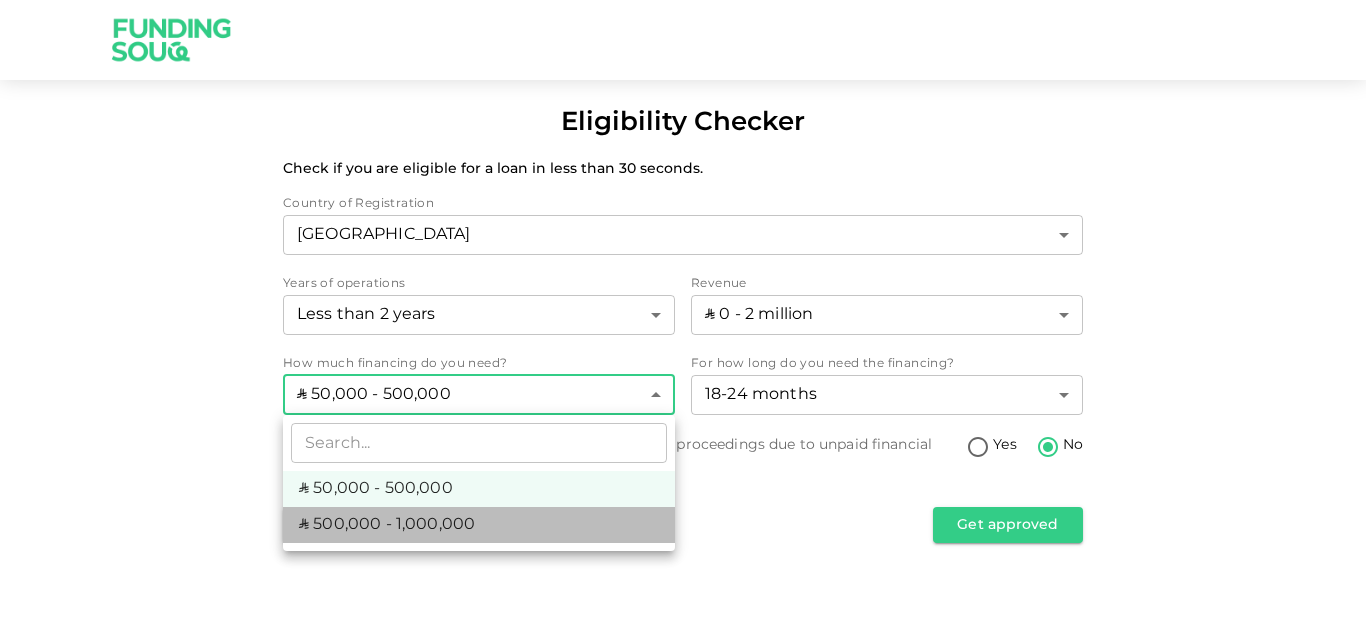 click on "ʢ 500,000 - 1,000,000" at bounding box center (387, 525) 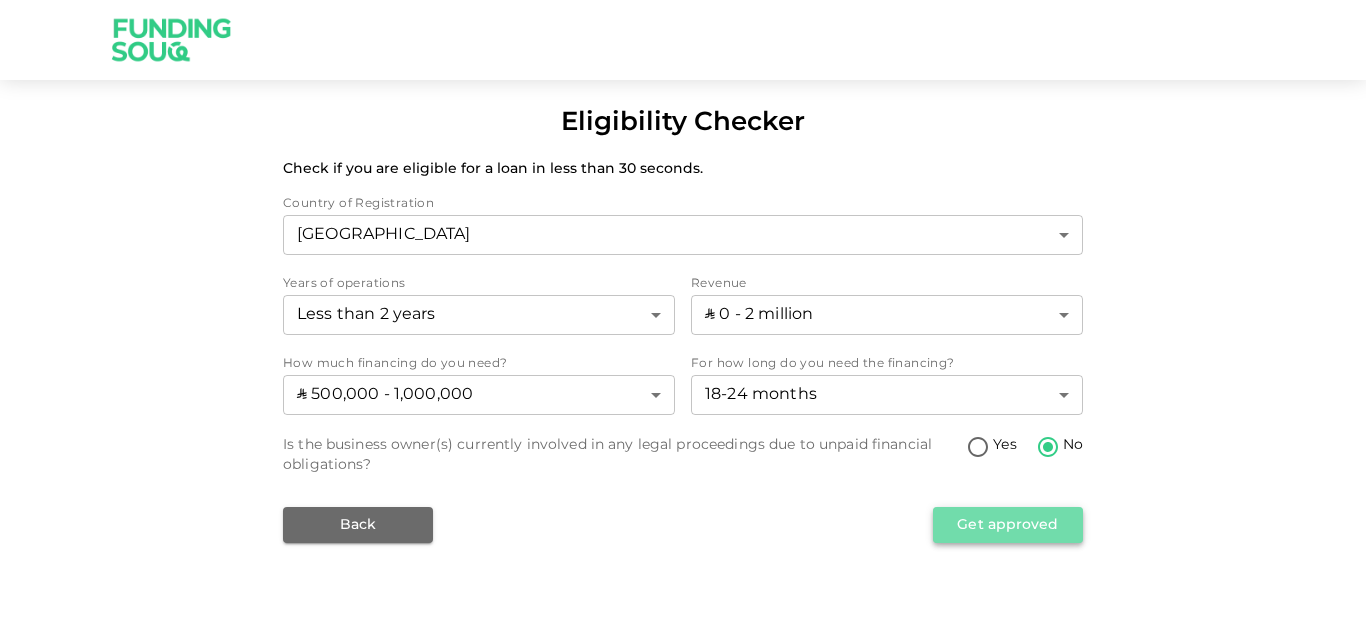 click on "Get approved" at bounding box center [1008, 525] 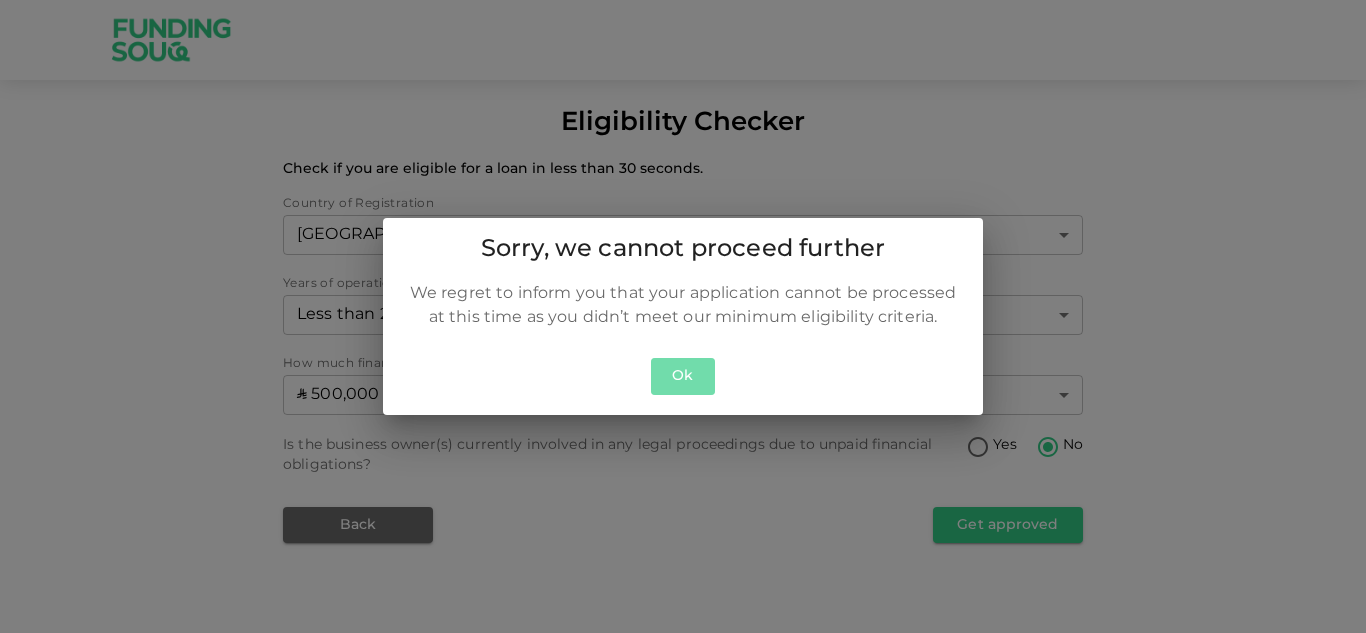 click on "Ok" at bounding box center [683, 376] 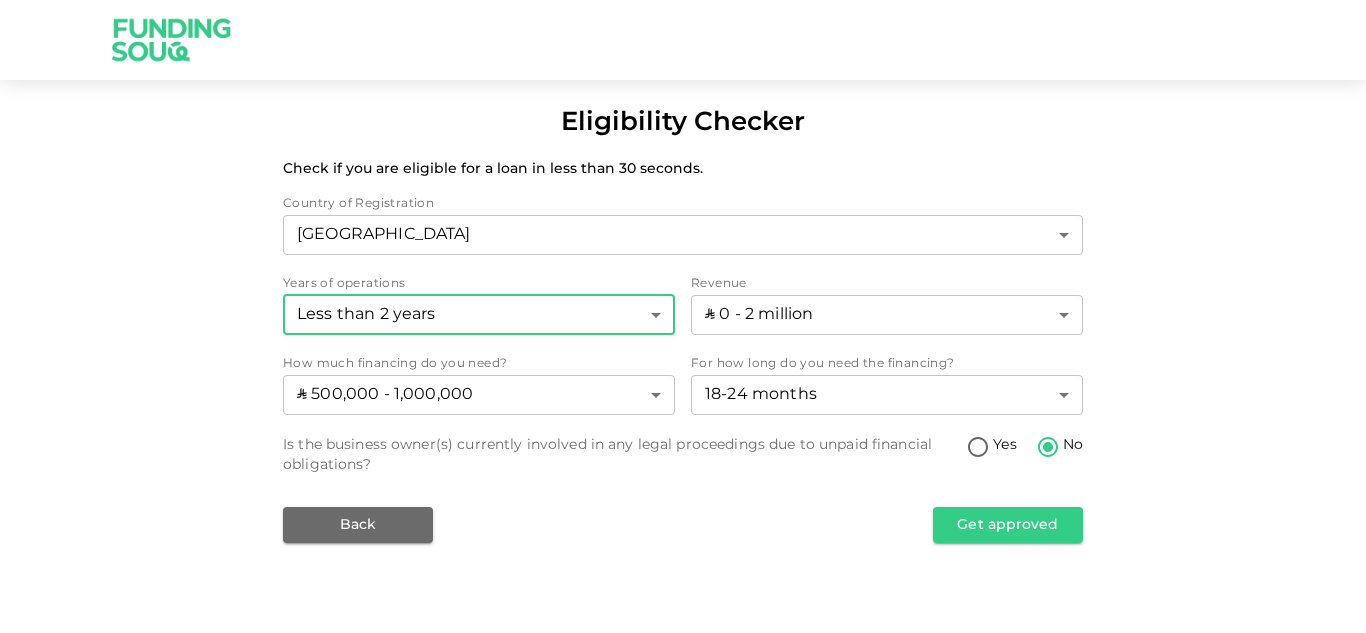 click on "Eligibility Checker Check if you are eligible for a loan in less than 30 seconds.   Country of Registration Saudi Arabia 2 ​   Years of operations Less than 2 years 1 ​   Revenue ʢ 0 - 2 million 1 ​   How much financing do you need? ʢ 500,000 - 1,000,000 2 ​   For how long do you need the financing? 18-24 months 3 ​ Is the business owner(s) currently involved in any legal proceedings due to unpaid financial obligations? Yes No Back Get approved" at bounding box center [683, 316] 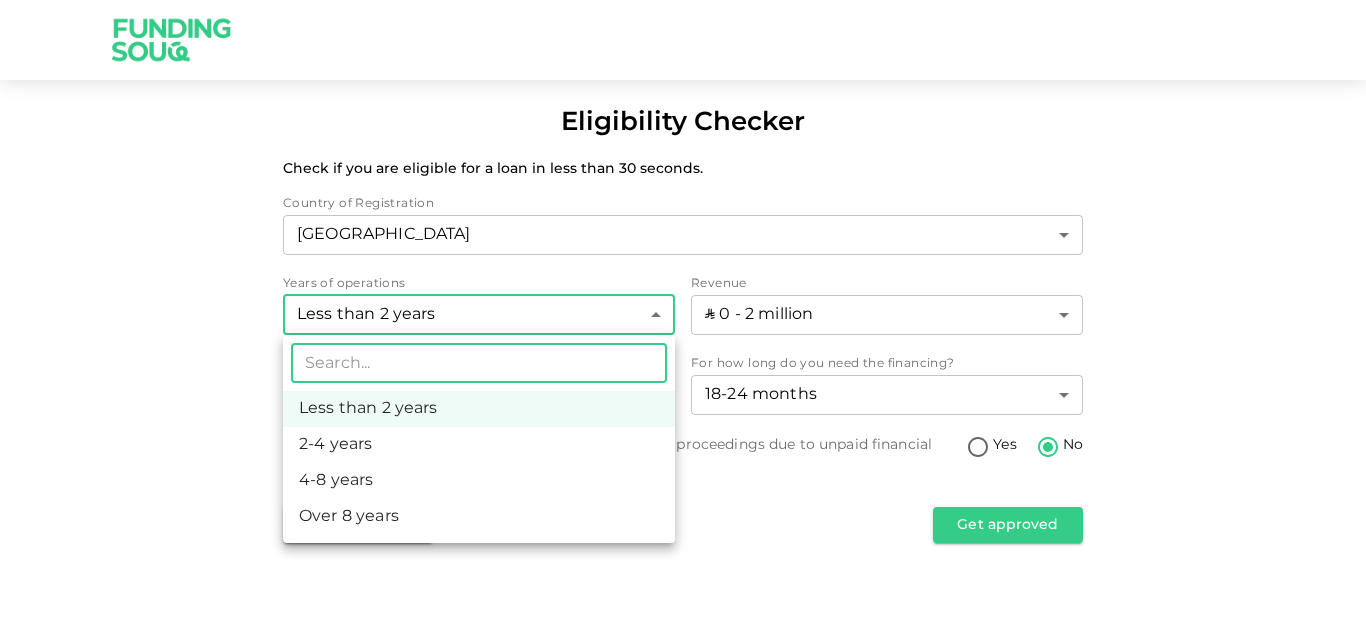 click on "Less than 2 years" at bounding box center [479, 409] 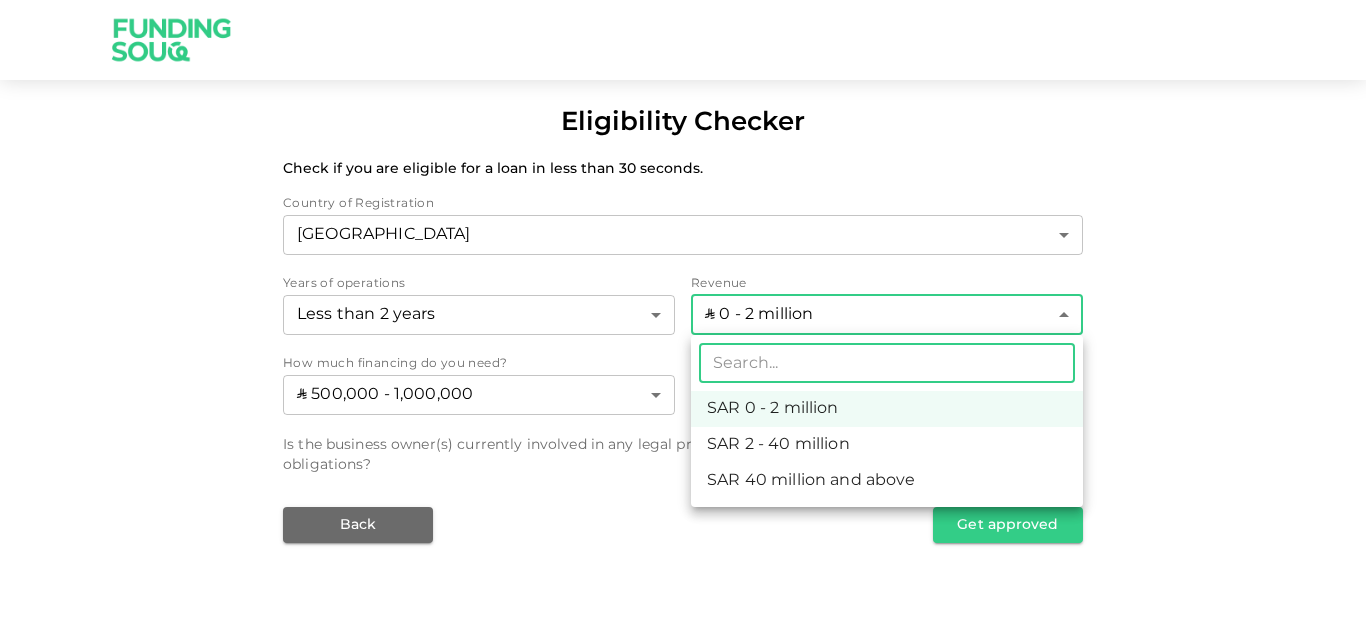 click on "Eligibility Checker Check if you are eligible for a loan in less than 30 seconds.   Country of Registration Saudi Arabia 2 ​   Years of operations Less than 2 years 1 ​   Revenue ʢ 0 - 2 million 1 ​   How much financing do you need? ʢ 500,000 - 1,000,000 2 ​   For how long do you need the financing? 18-24 months 3 ​ Is the business owner(s) currently involved in any legal proceedings due to unpaid financial obligations? Yes No Back Get approved
​ SAR 0 - 2 million SAR 2 - 40 million SAR 40 million and above" at bounding box center (683, 316) 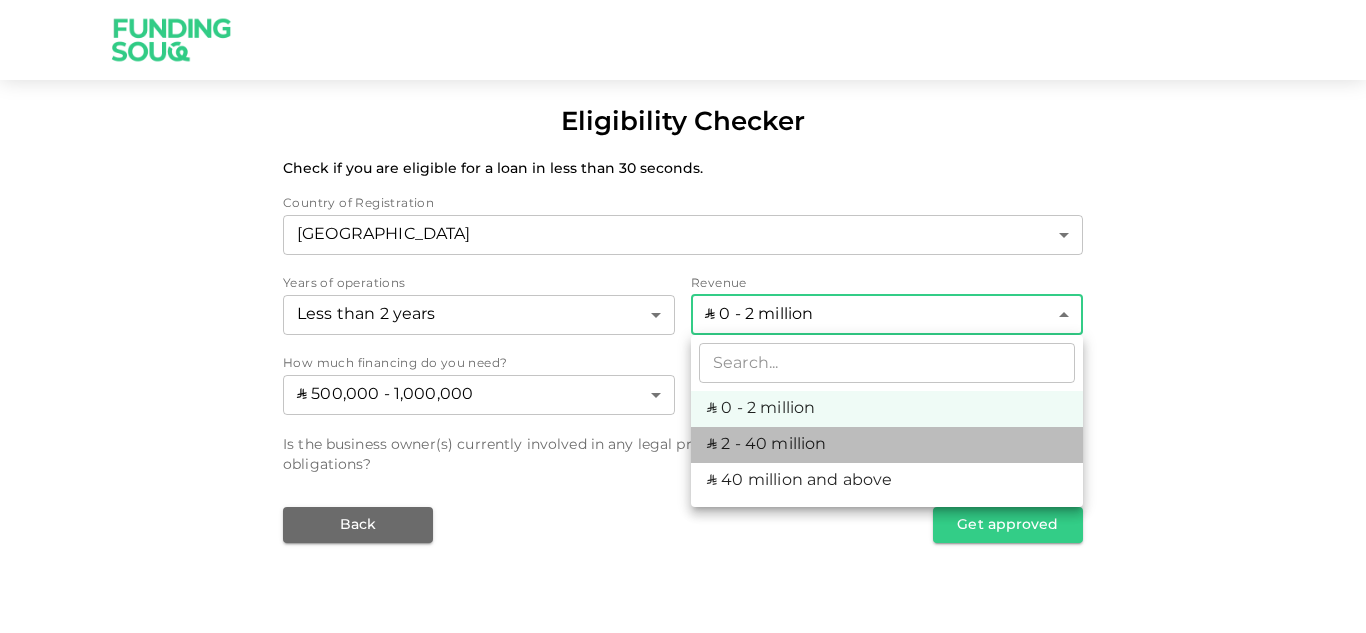 click on "ʢ 2 - 40 million" at bounding box center (887, 445) 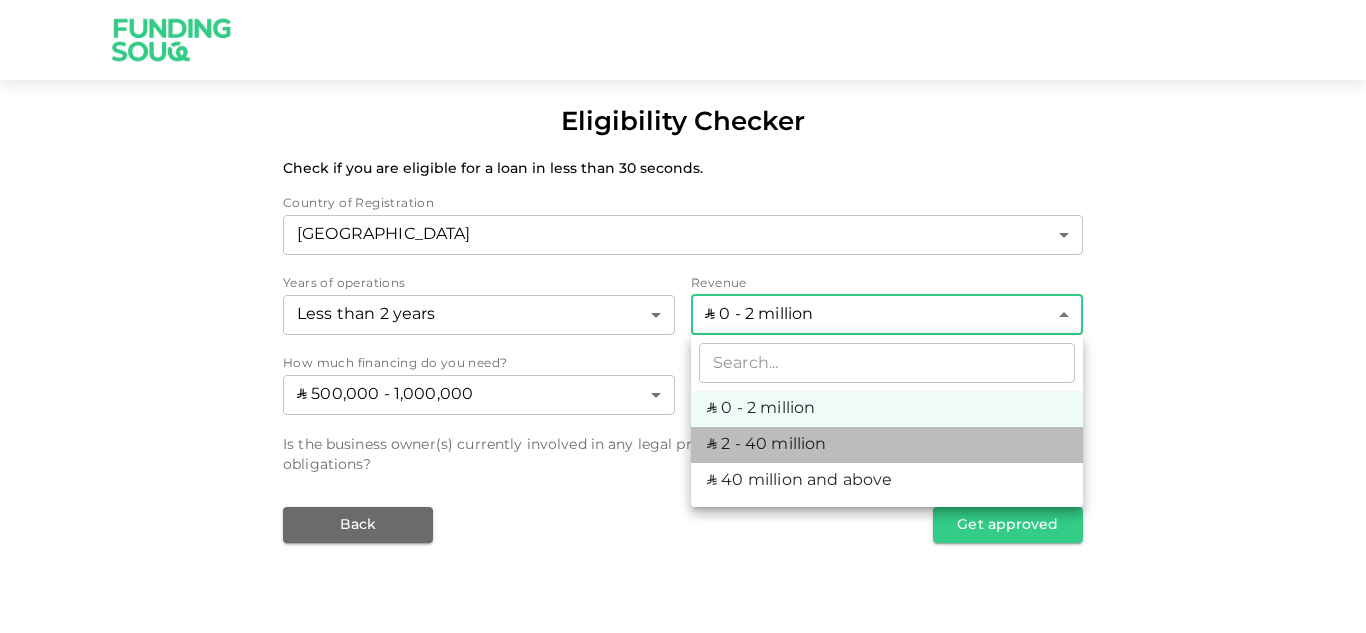 type on "2" 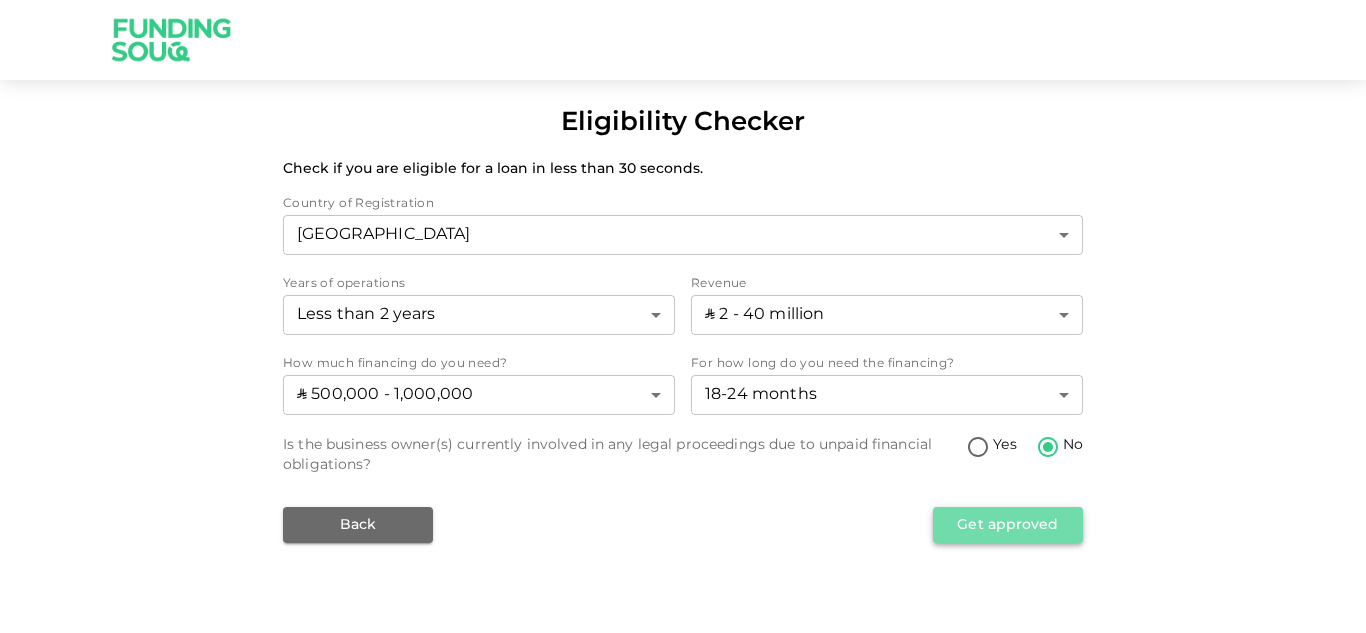 click on "Get approved" at bounding box center [1008, 525] 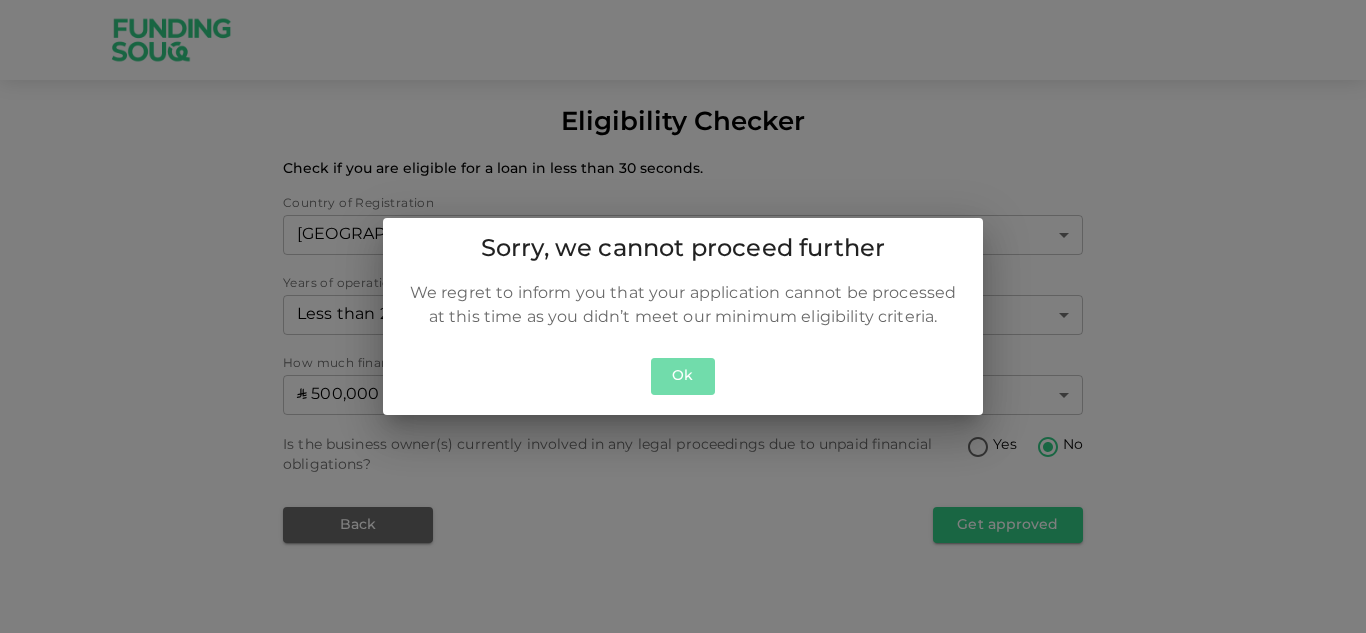 click on "Ok" at bounding box center (683, 376) 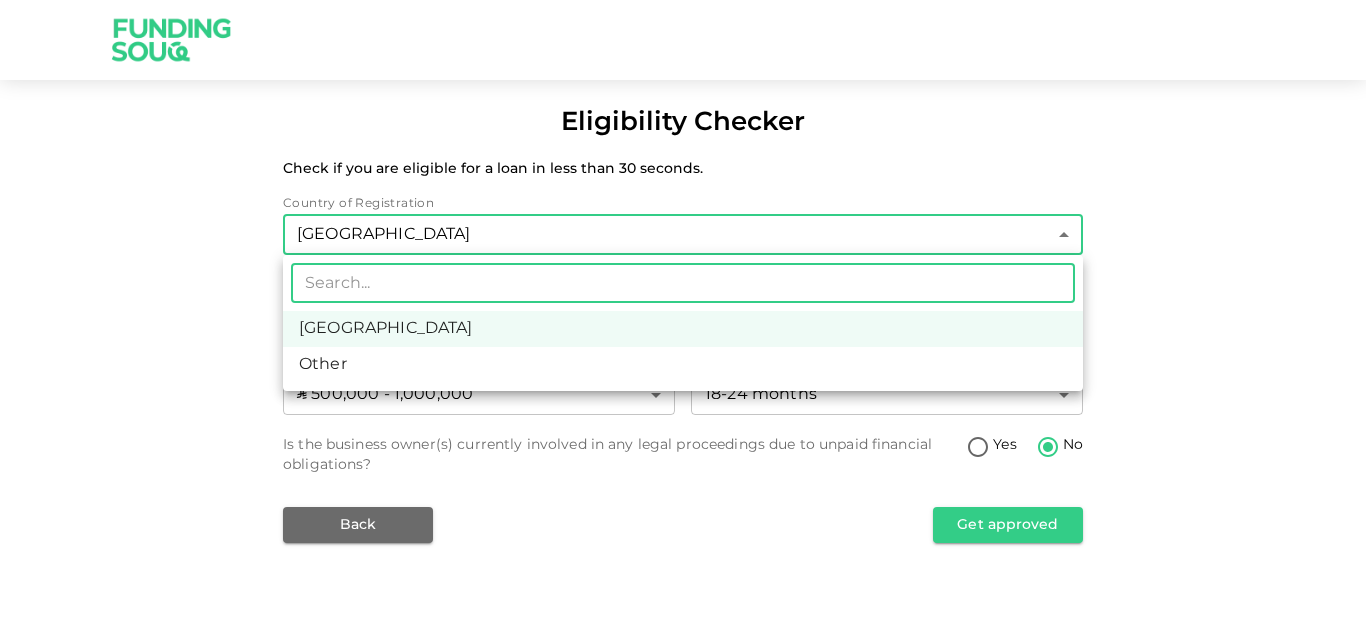 click on "Eligibility Checker Check if you are eligible for a loan in less than 30 seconds.   Country of Registration Saudi Arabia 2 ​   Years of operations Less than 2 years 1 ​   Revenue ʢ 2 - 40 million 2 ​   How much financing do you need? ʢ 500,000 - 1,000,000 2 ​   For how long do you need the financing? 18-24 months 3 ​ Is the business owner(s) currently involved in any legal proceedings due to unpaid financial obligations? Yes No Back Get approved
​ Saudi Arabia Other" at bounding box center [683, 316] 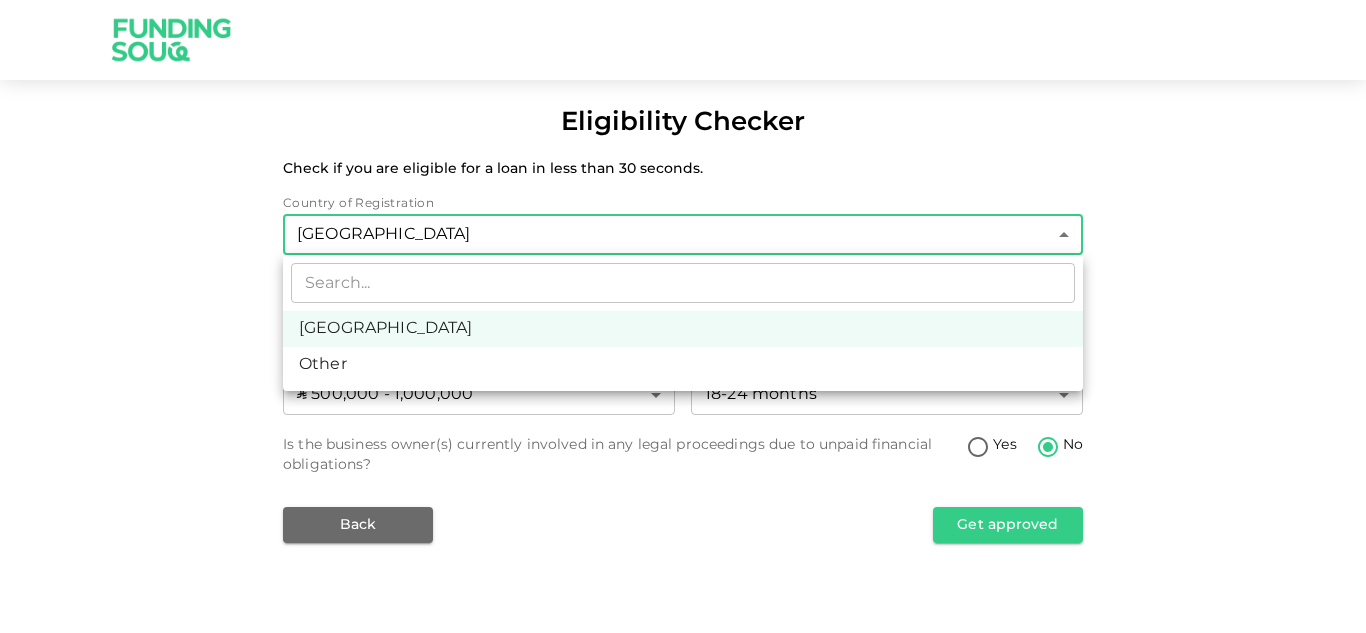 click at bounding box center [683, 316] 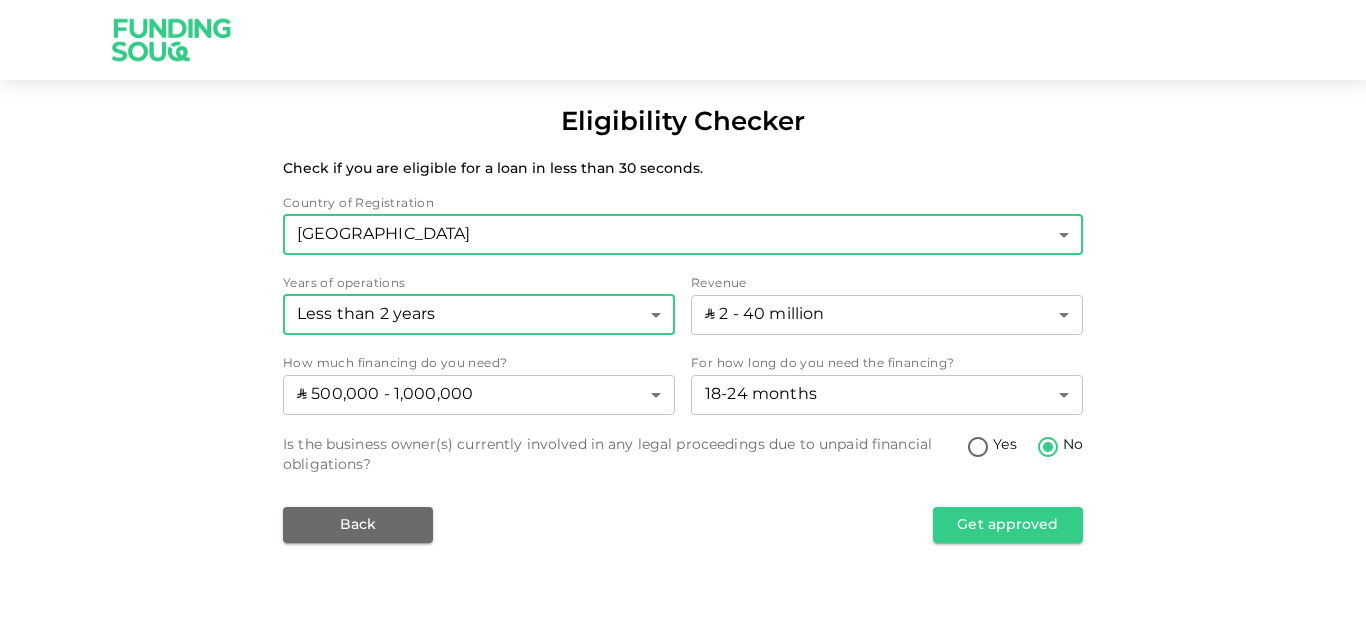 click on "Eligibility Checker Check if you are eligible for a loan in less than 30 seconds.   Country of Registration Saudi Arabia 2 ​   Years of operations Less than 2 years 1 ​   Revenue ʢ 2 - 40 million 2 ​   How much financing do you need? ʢ 500,000 - 1,000,000 2 ​   For how long do you need the financing? 18-24 months 3 ​ Is the business owner(s) currently involved in any legal proceedings due to unpaid financial obligations? Yes No Back Get approved" at bounding box center (683, 316) 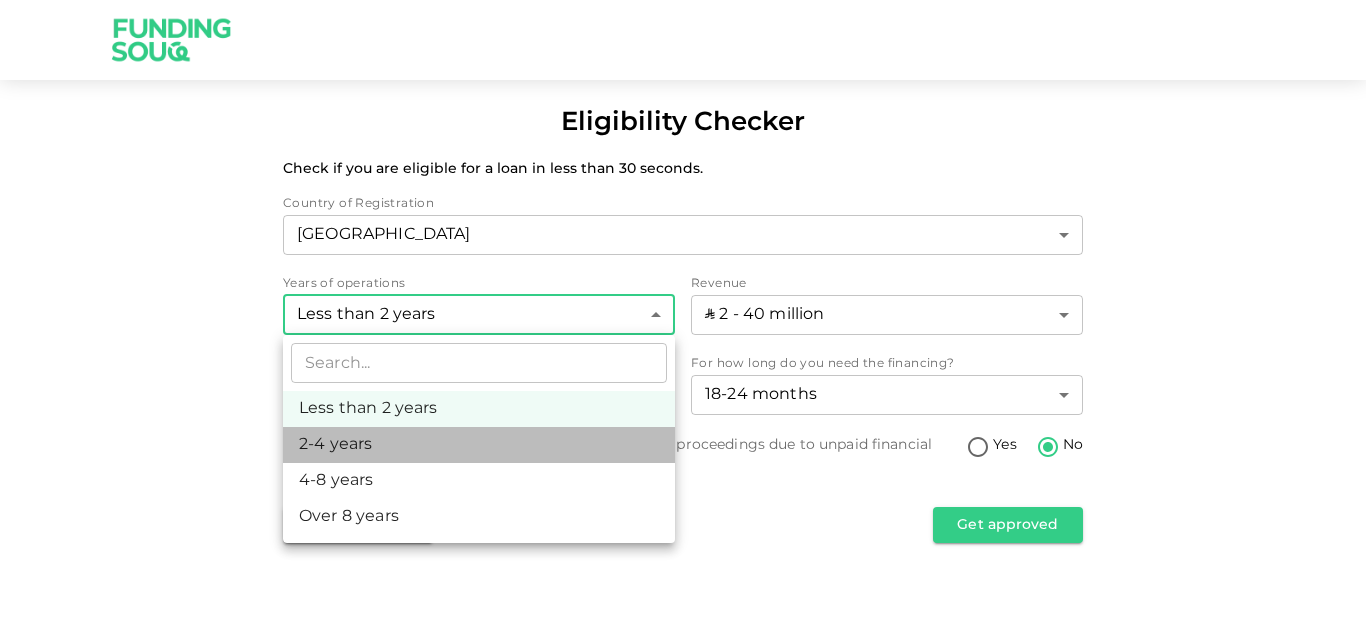 click on "2-4 years" at bounding box center [479, 445] 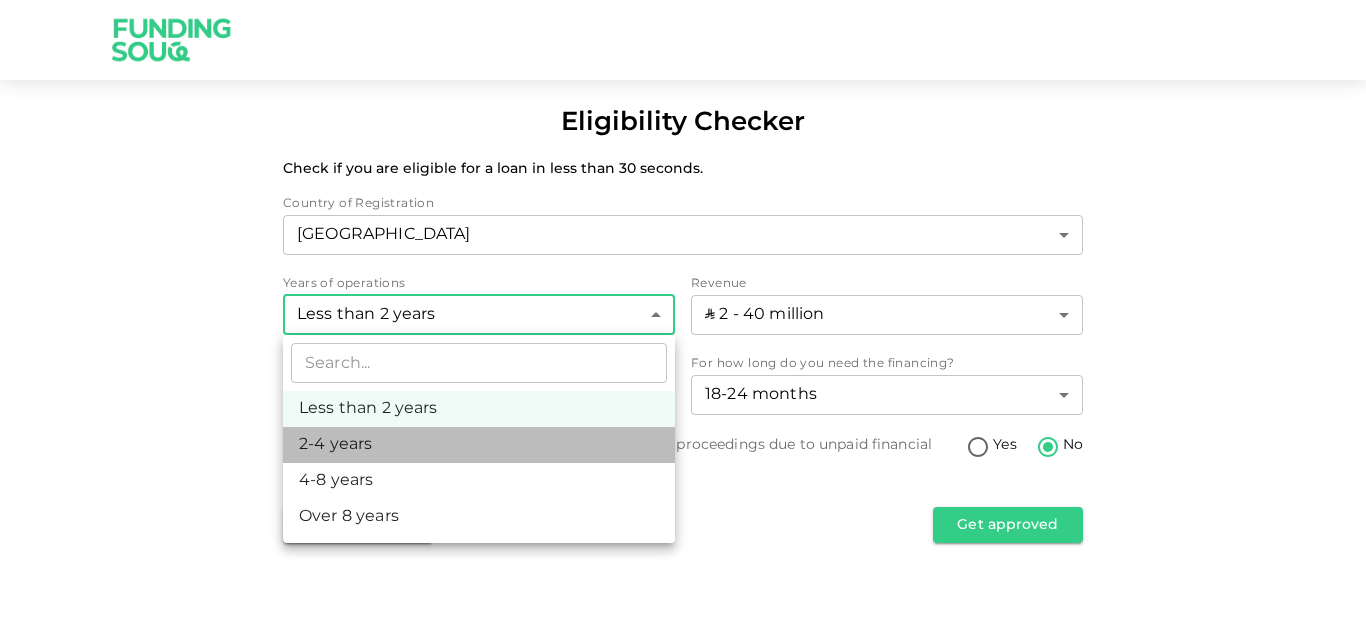 type on "2" 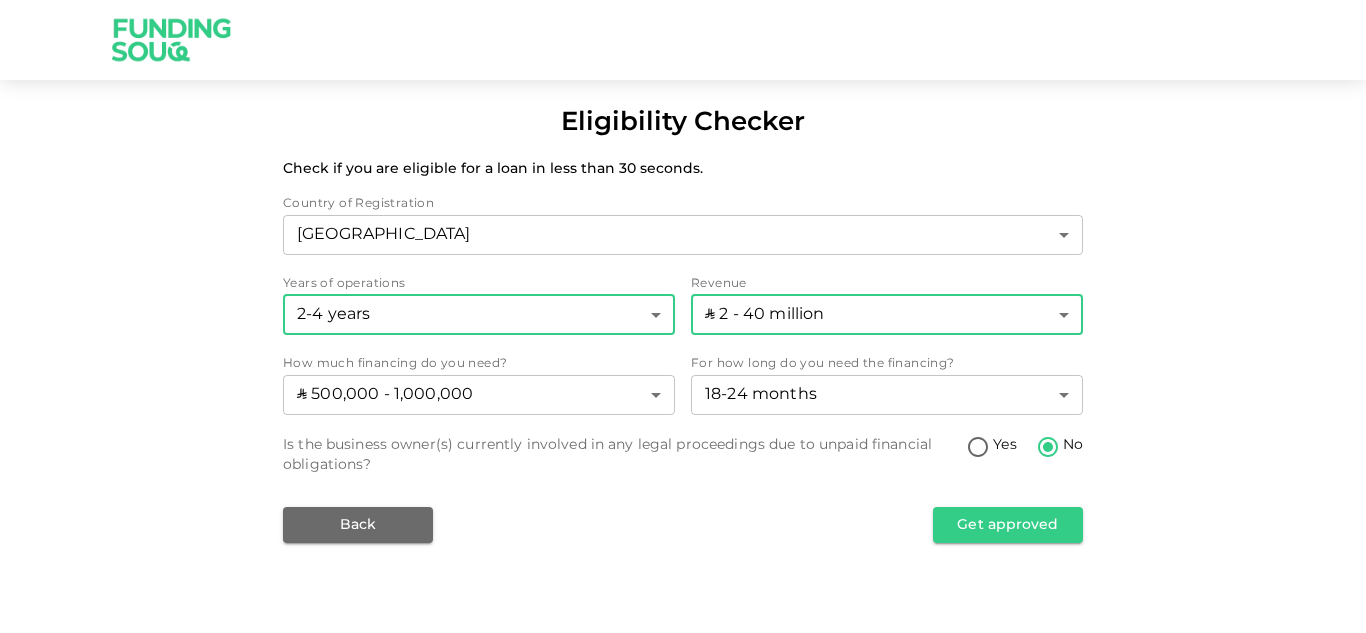 click on "Eligibility Checker Check if you are eligible for a loan in less than 30 seconds.   Country of Registration Saudi Arabia 2 ​   Years of operations 2-4 years 2 ​   Revenue ʢ 2 - 40 million 2 ​   How much financing do you need? ʢ 500,000 - 1,000,000 2 ​   For how long do you need the financing? 18-24 months 3 ​ Is the business owner(s) currently involved in any legal proceedings due to unpaid financial obligations? Yes No Back Get approved" at bounding box center [683, 316] 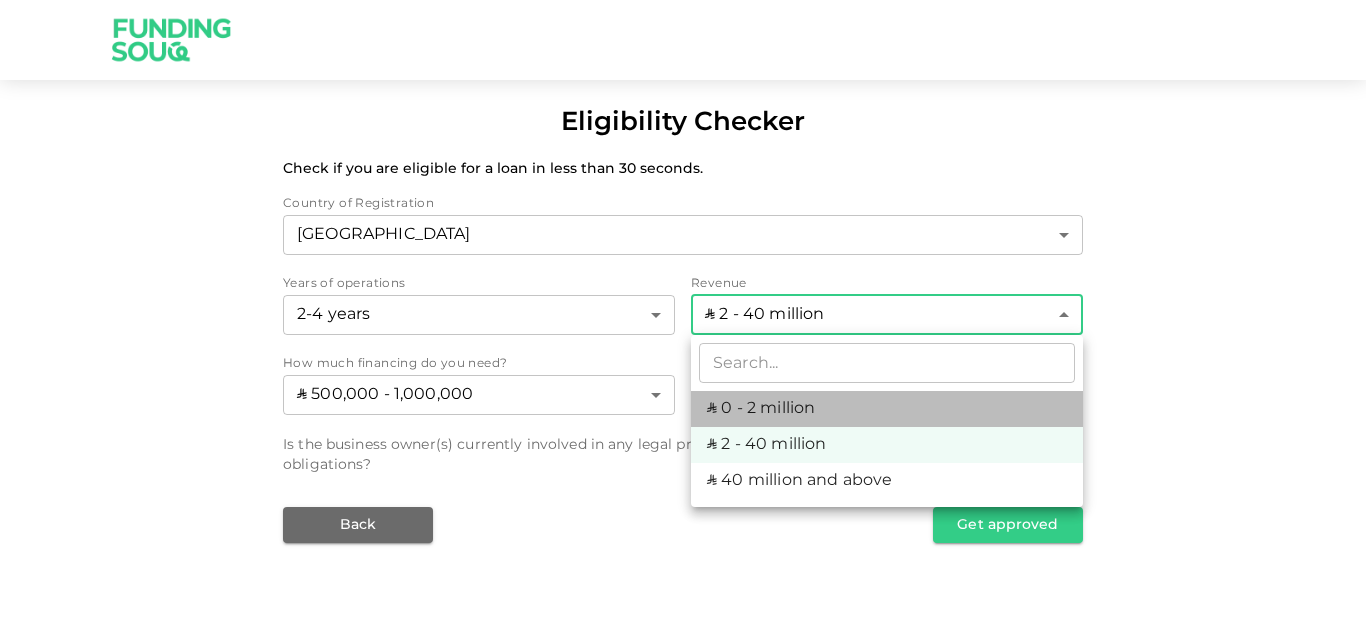 click on "ʢ 0 - 2 million" at bounding box center (887, 409) 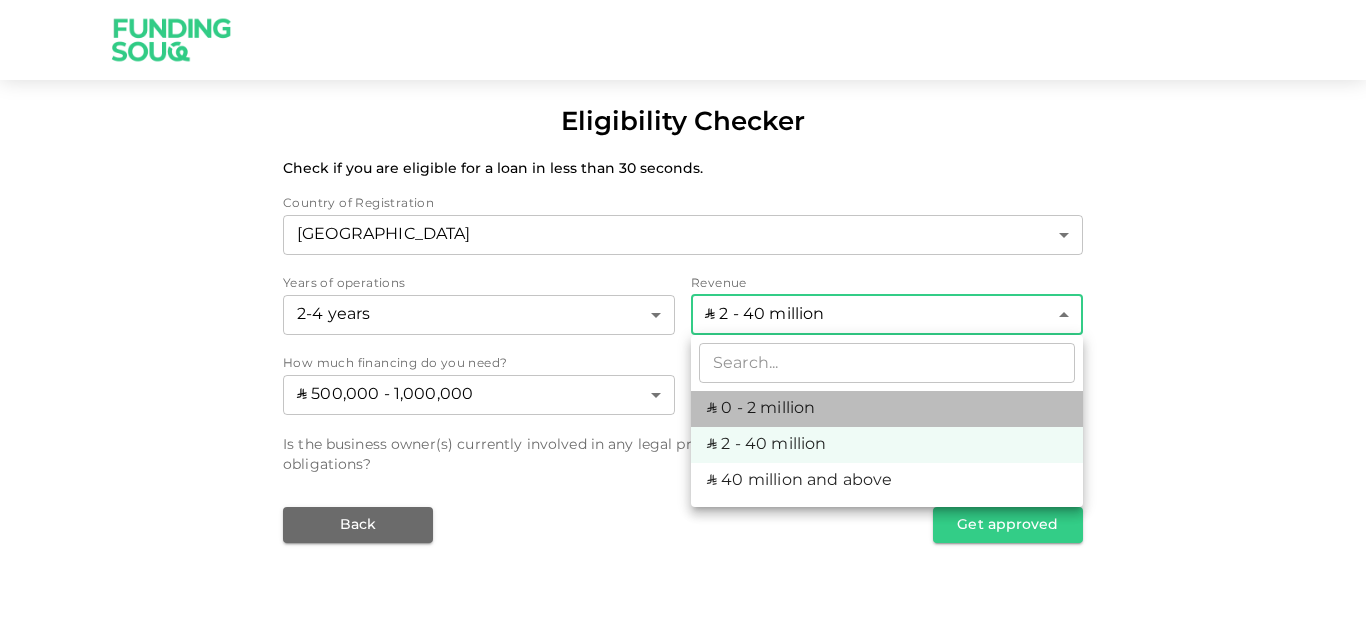 type on "1" 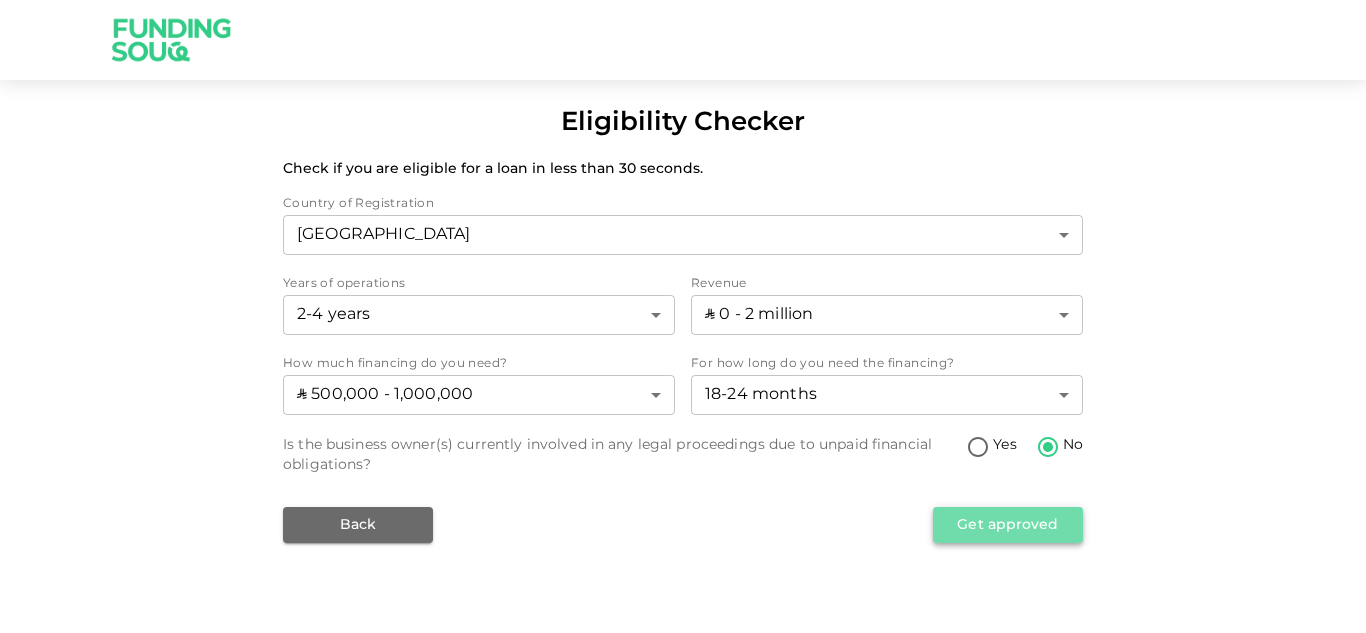 click on "Get approved" at bounding box center [1008, 525] 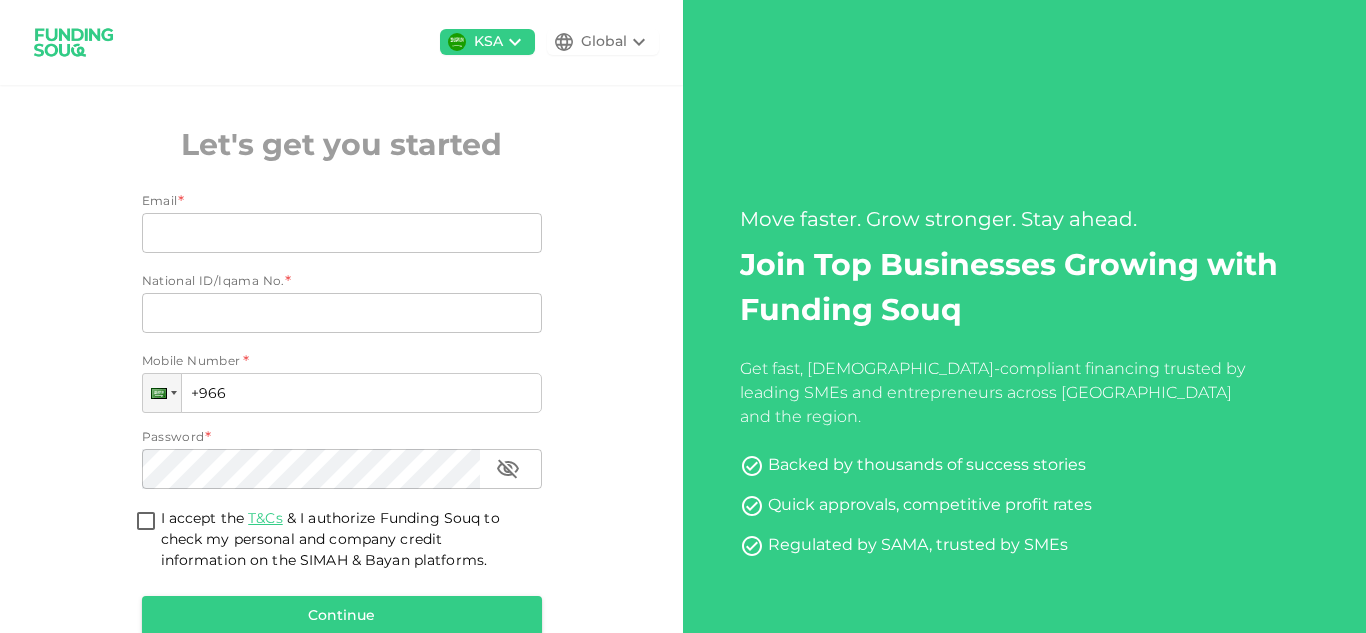 scroll, scrollTop: 0, scrollLeft: 0, axis: both 